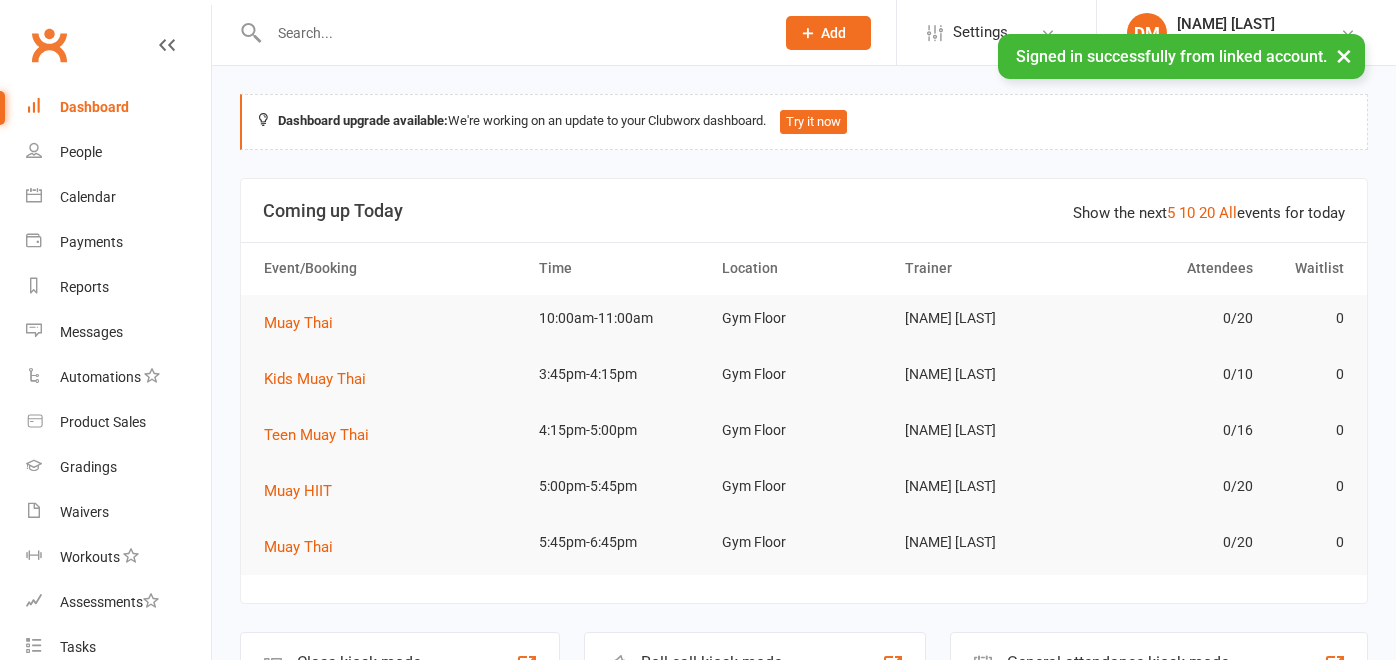 scroll, scrollTop: 0, scrollLeft: 0, axis: both 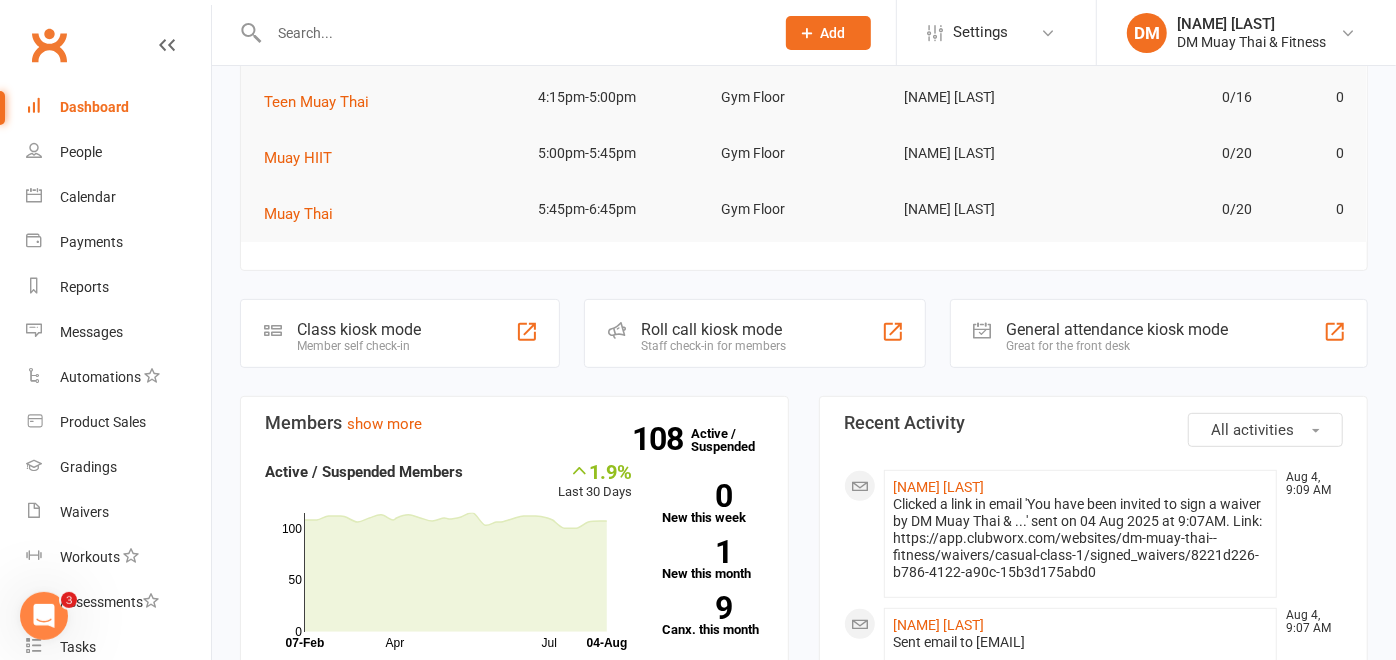 click on "Roll call kiosk mode Staff check-in for members" 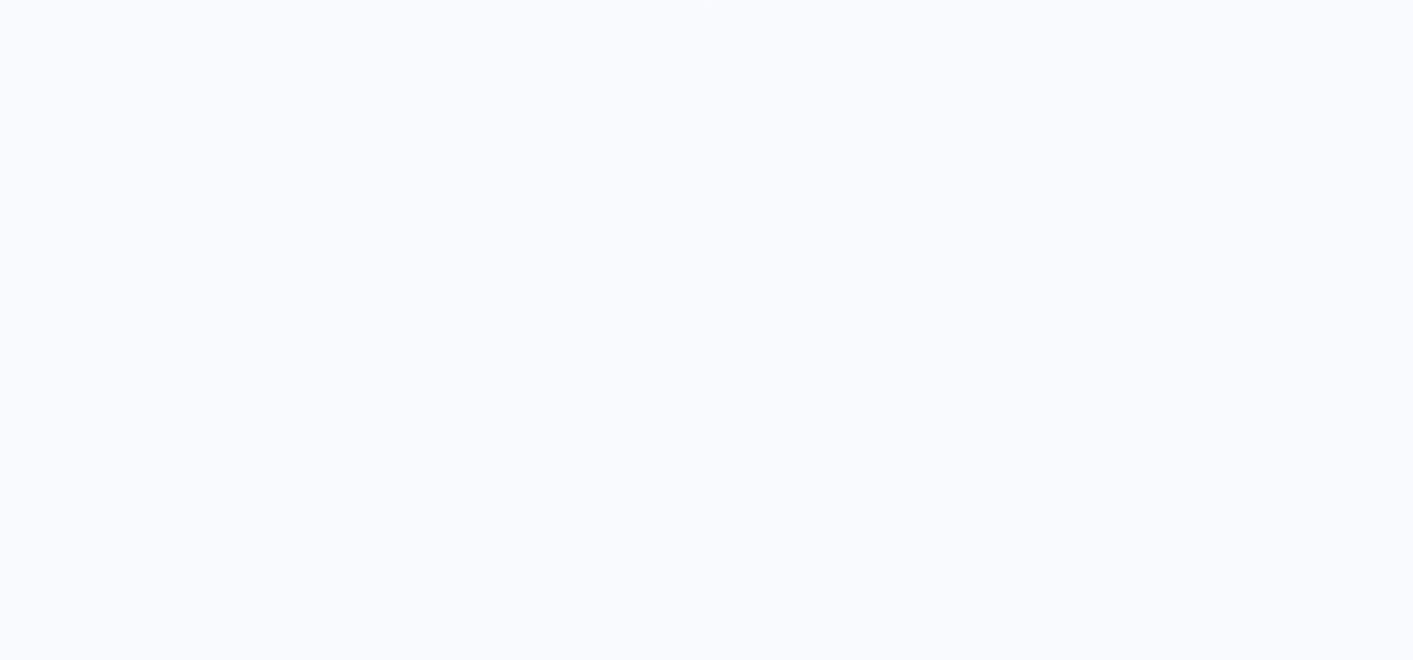 scroll, scrollTop: 0, scrollLeft: 0, axis: both 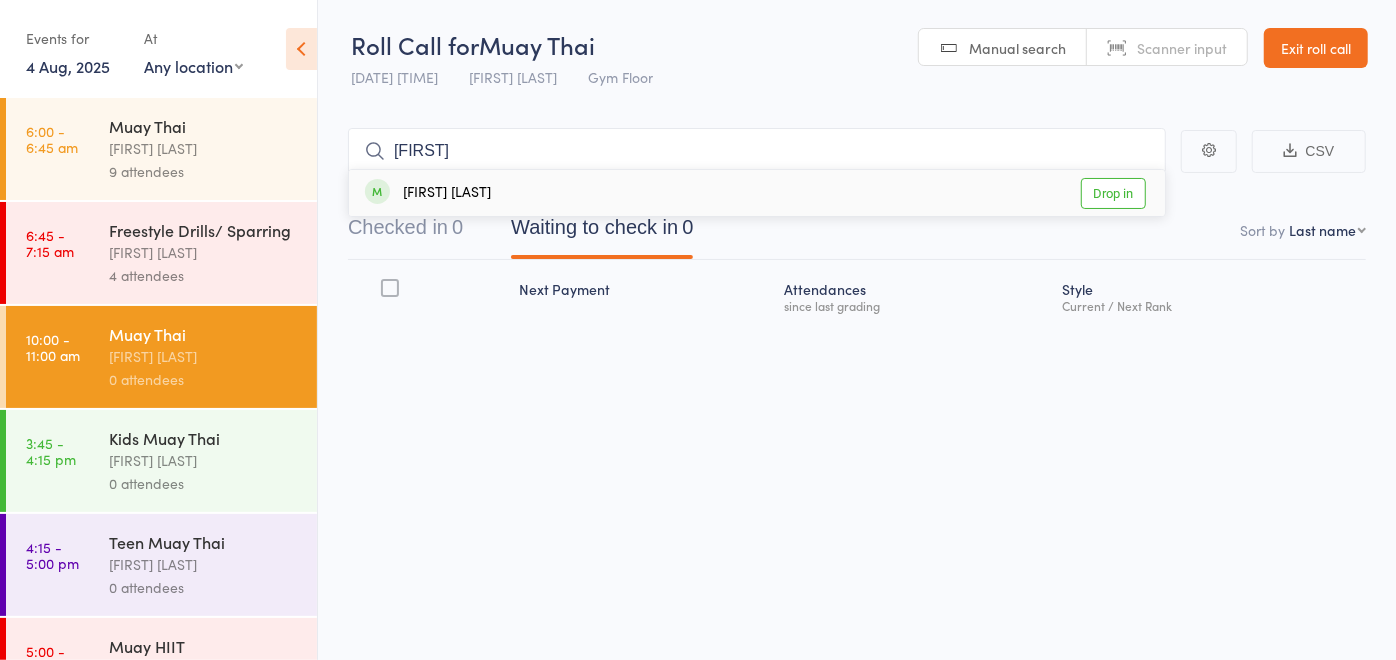 type on "[FIRST]" 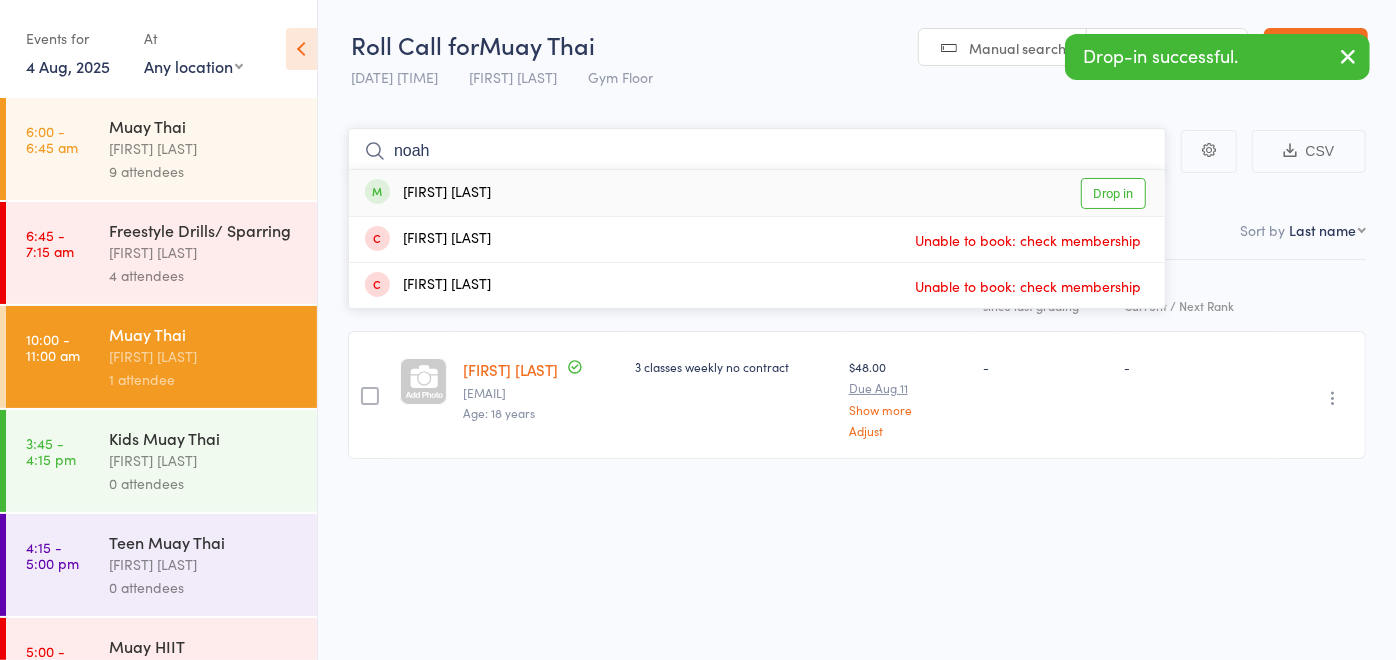 type on "noah" 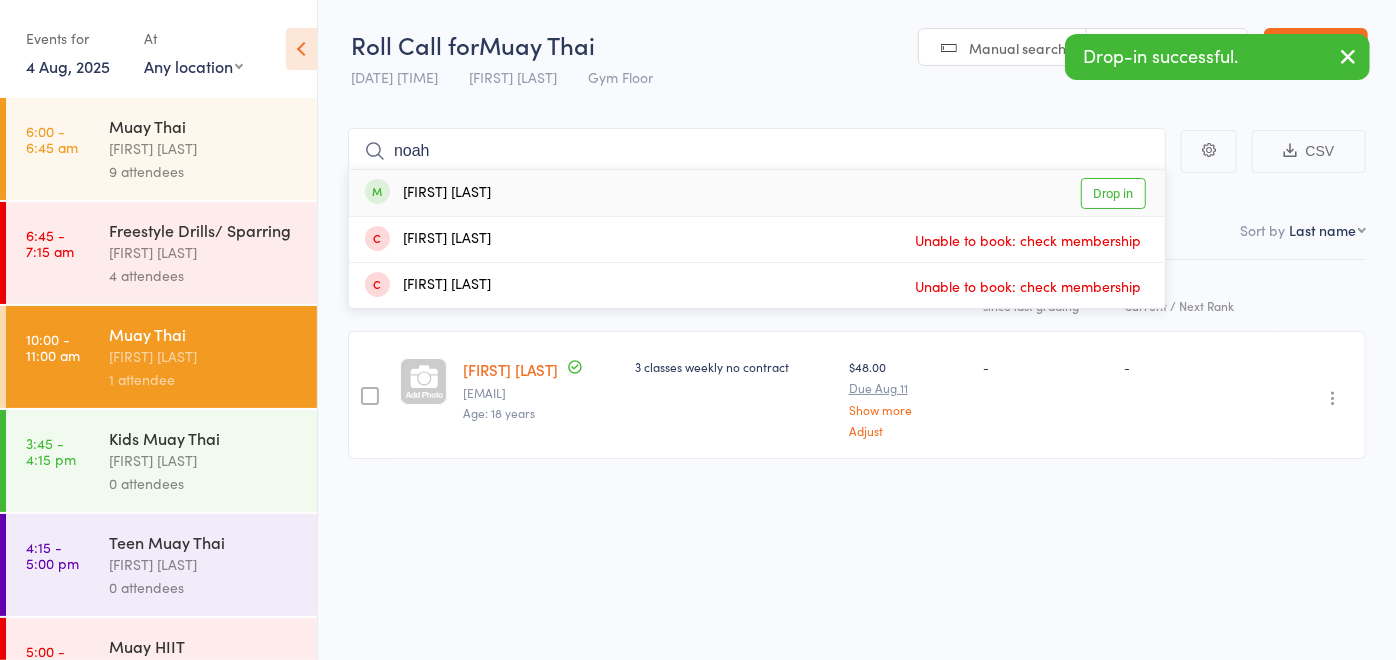 click on "[FIRST] [LAST]" at bounding box center (428, 193) 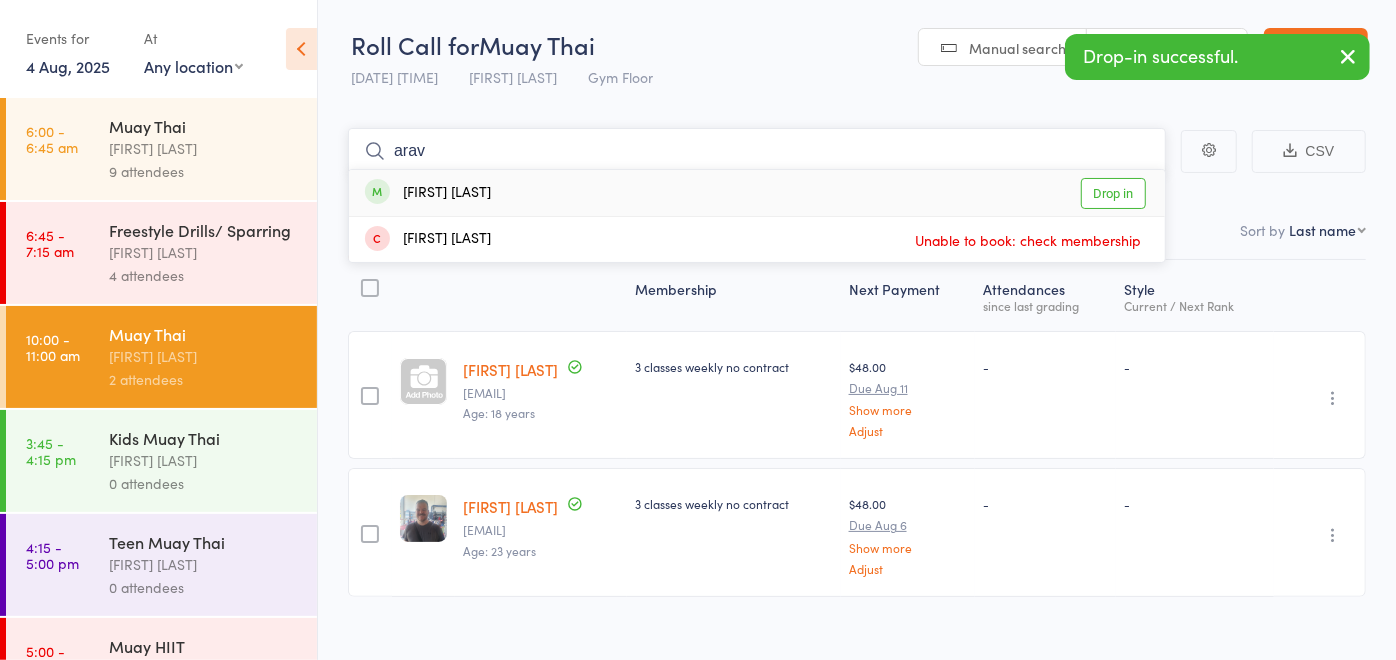 type on "arav" 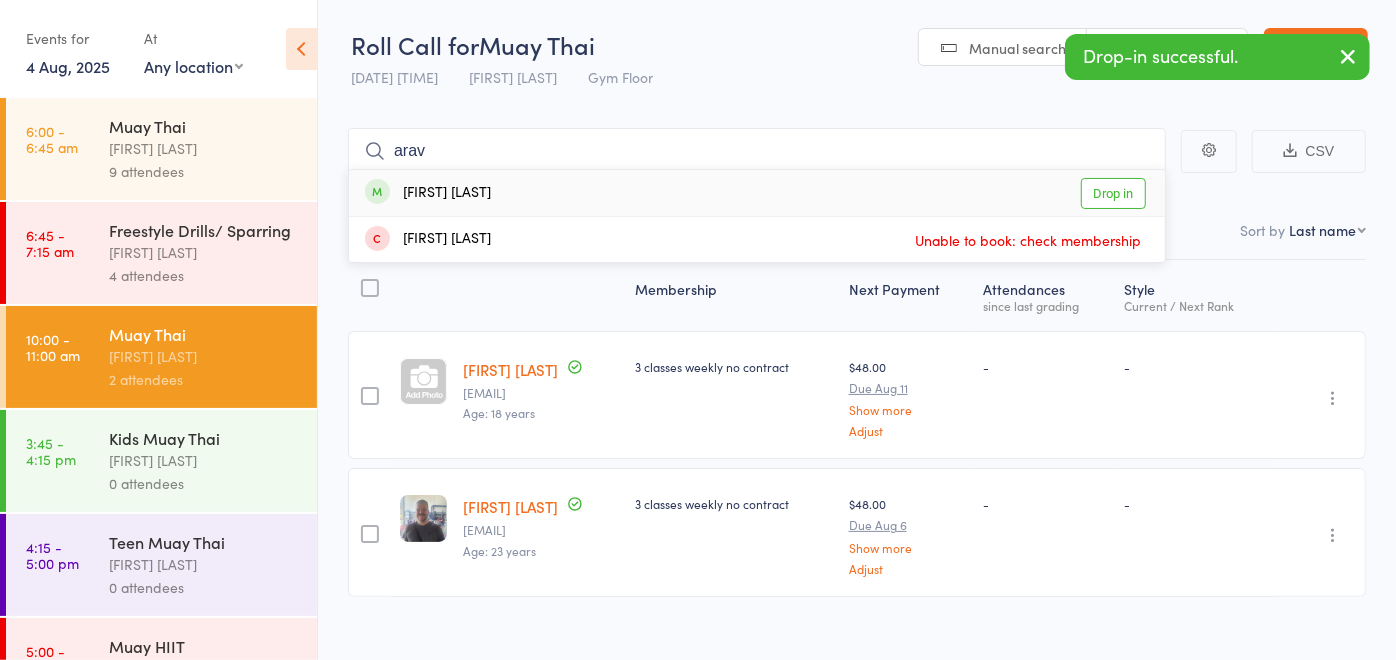 click on "[FIRST] [LAST] Drop in" at bounding box center (757, 193) 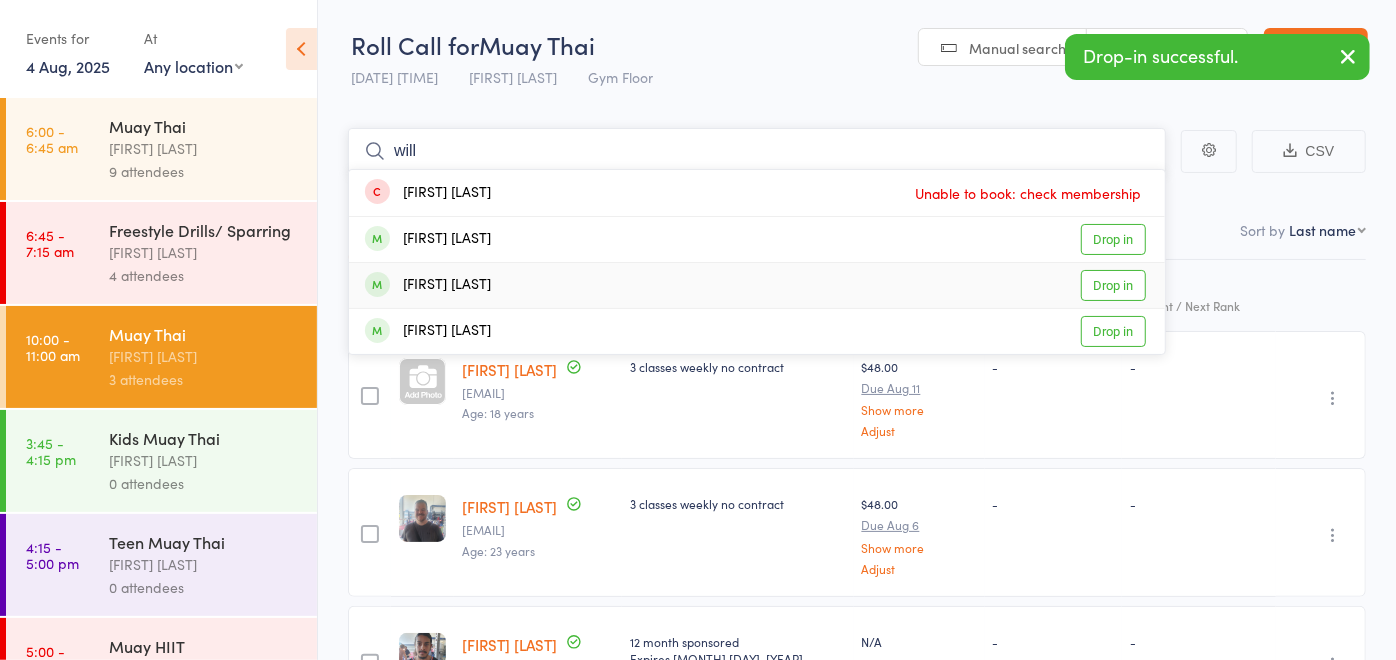type on "will" 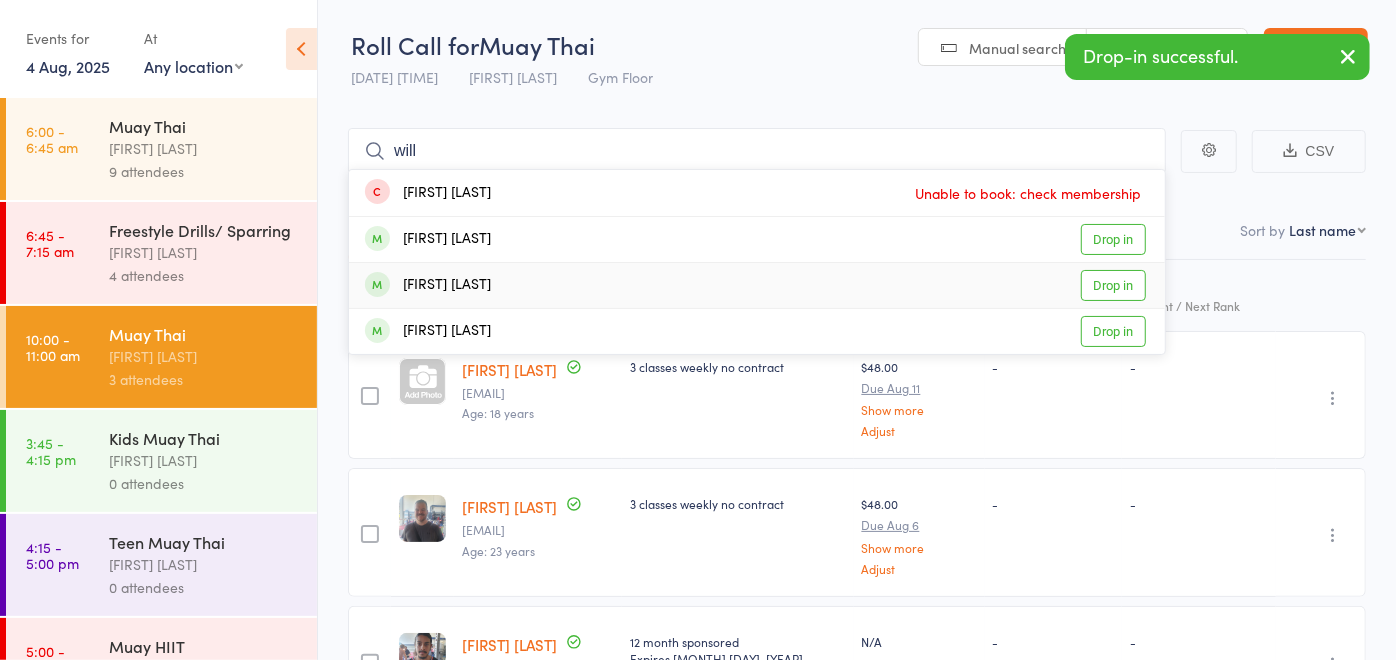 click on "[FIRST] [LAST]" at bounding box center (428, 285) 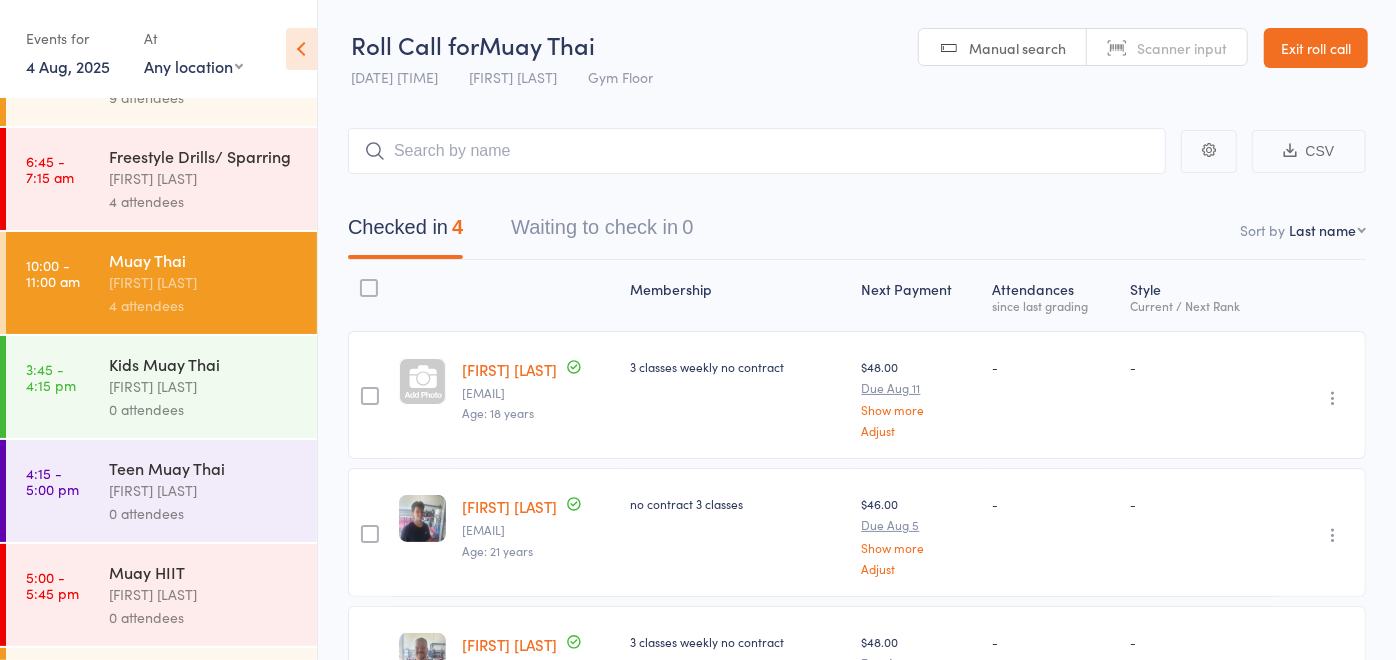 scroll, scrollTop: 0, scrollLeft: 0, axis: both 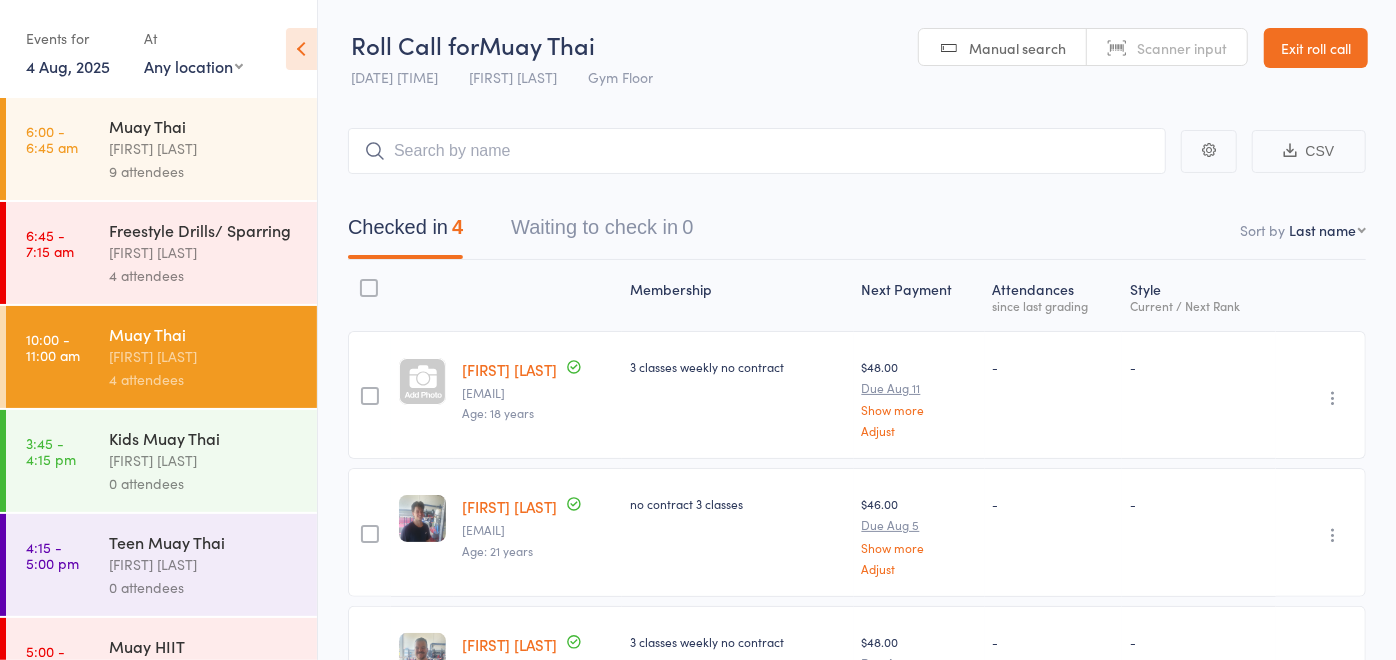 click on "Exit roll call" at bounding box center (1316, 48) 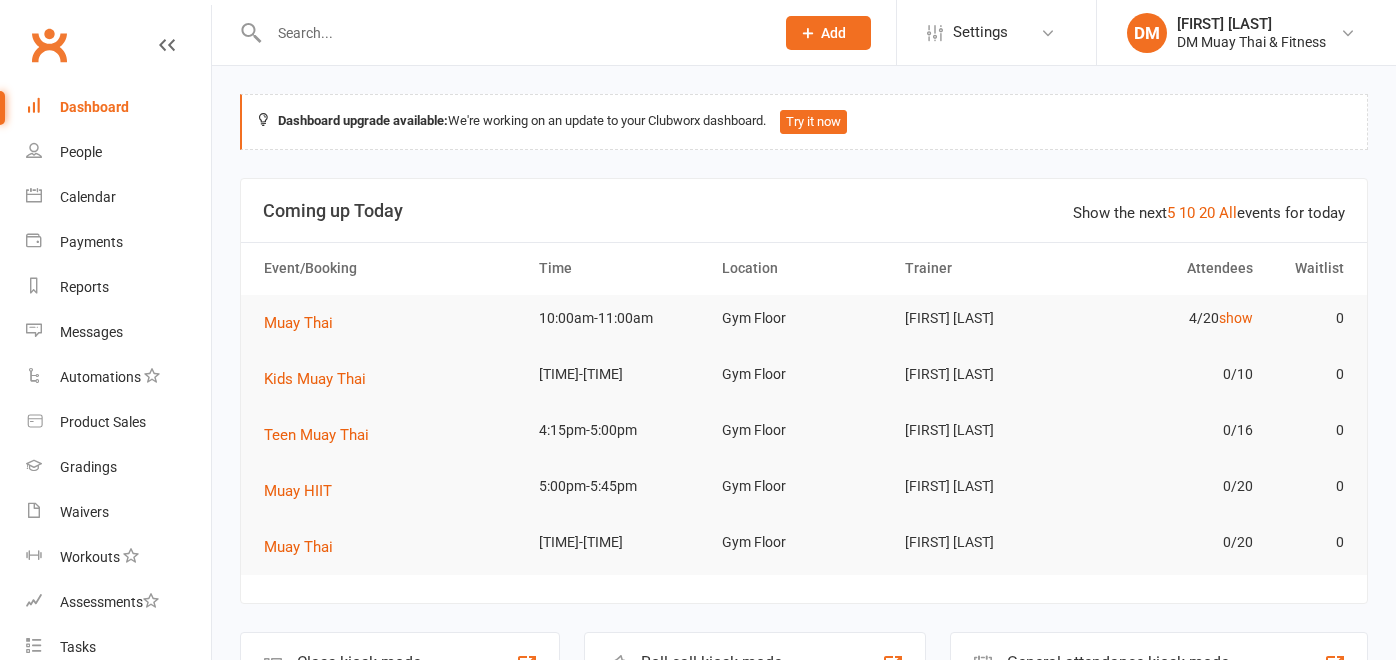 scroll, scrollTop: 0, scrollLeft: 0, axis: both 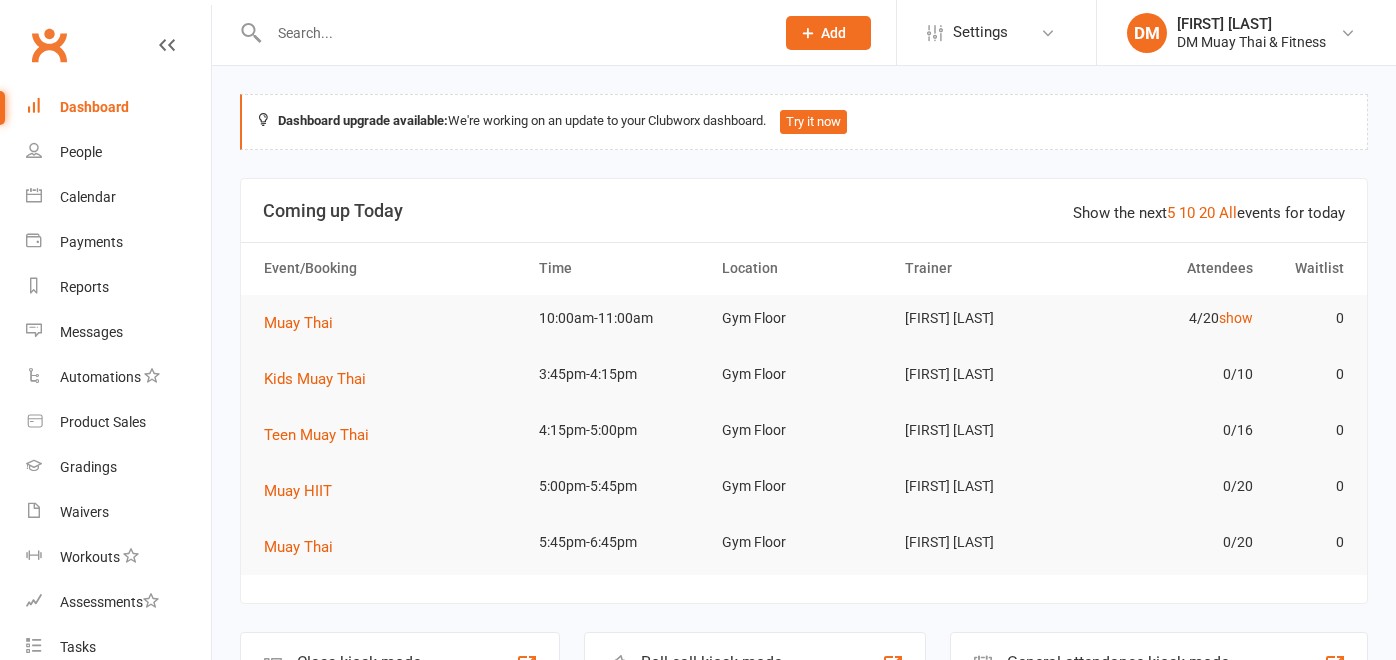click at bounding box center [511, 33] 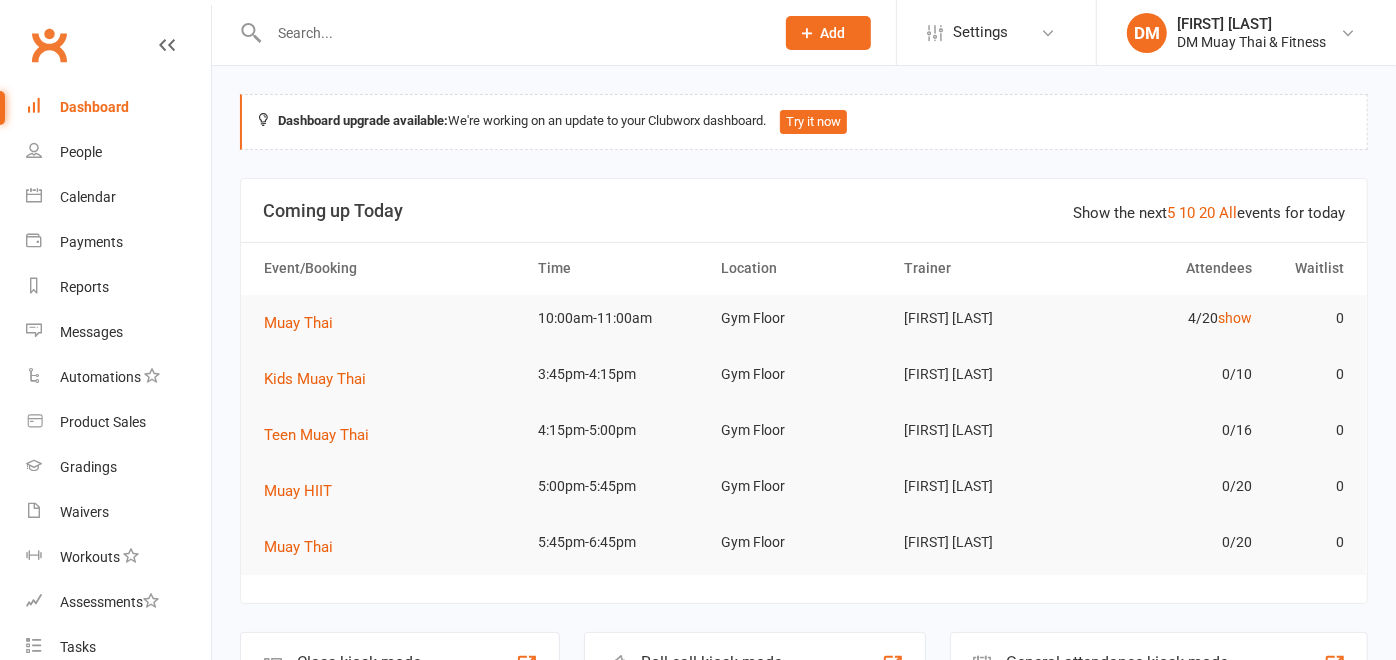 scroll, scrollTop: 0, scrollLeft: 0, axis: both 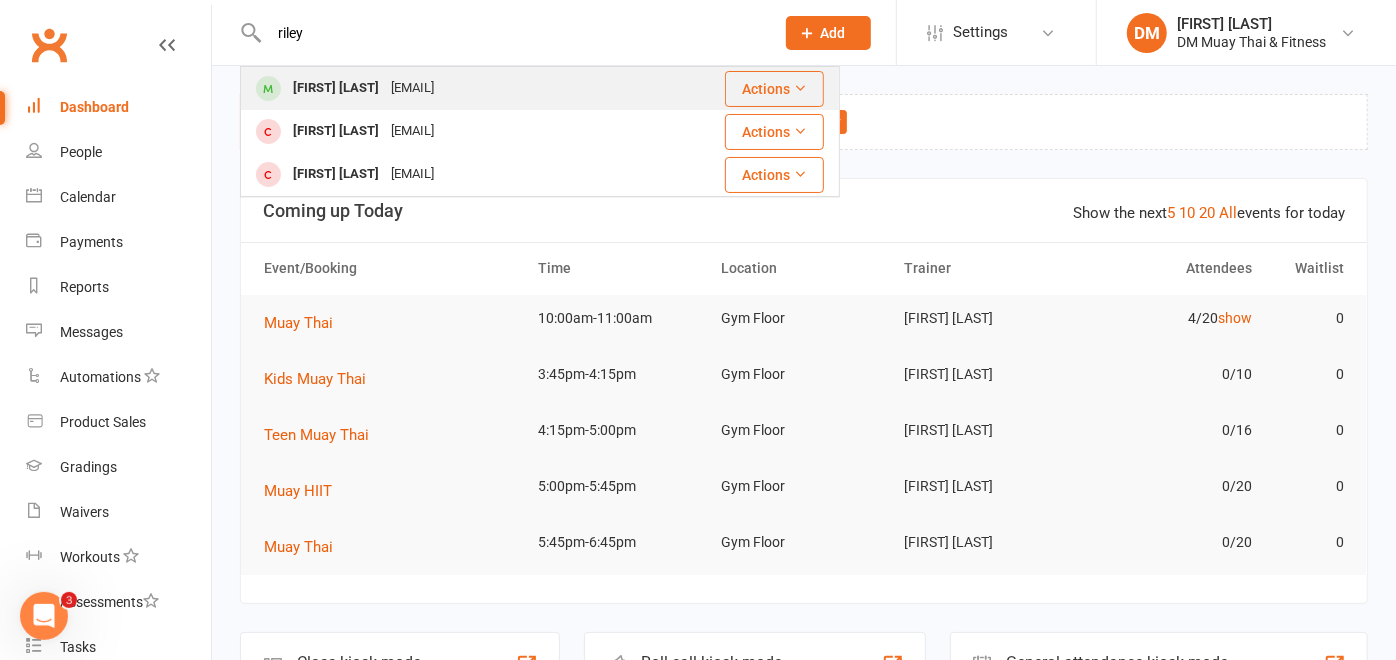 type on "riley" 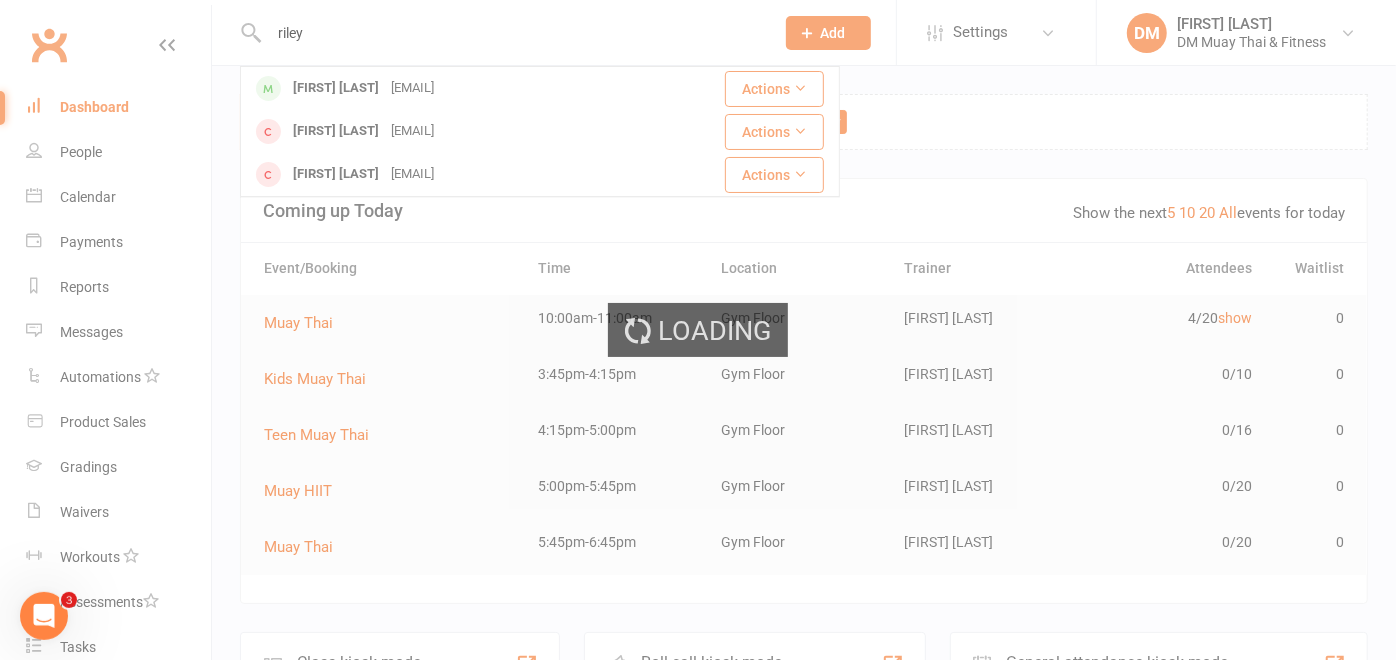 type 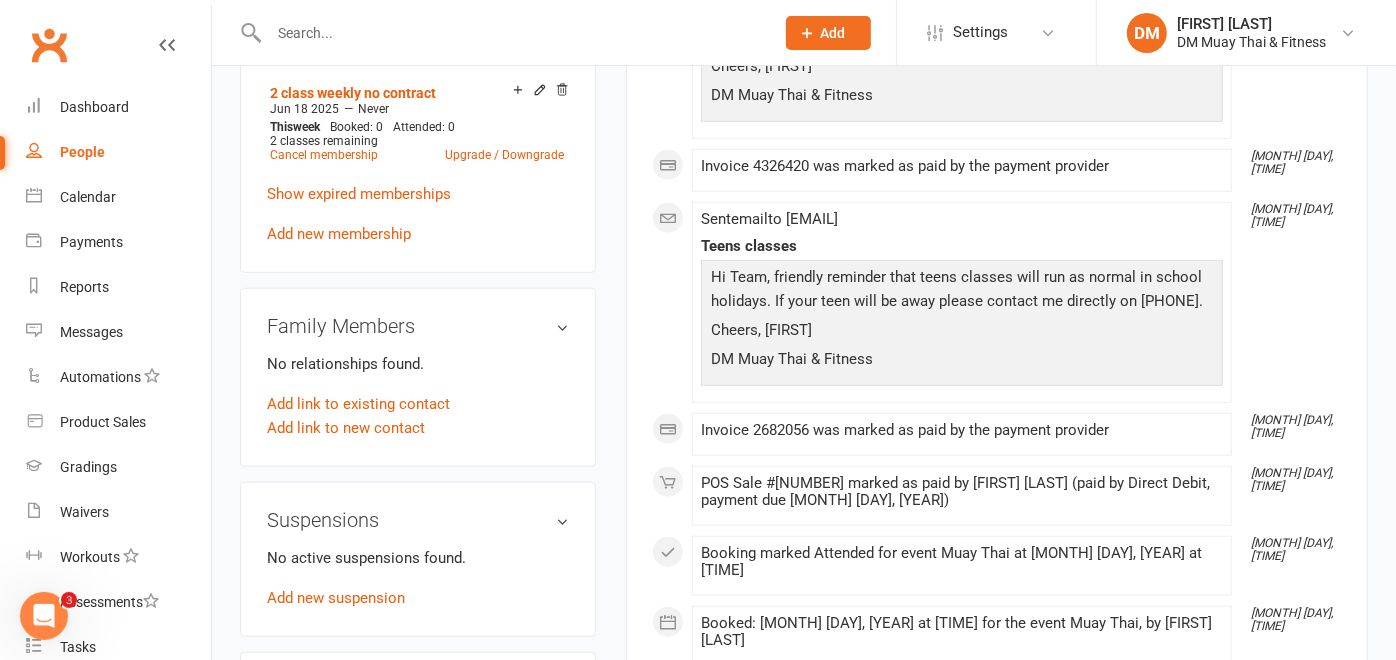 scroll, scrollTop: 666, scrollLeft: 0, axis: vertical 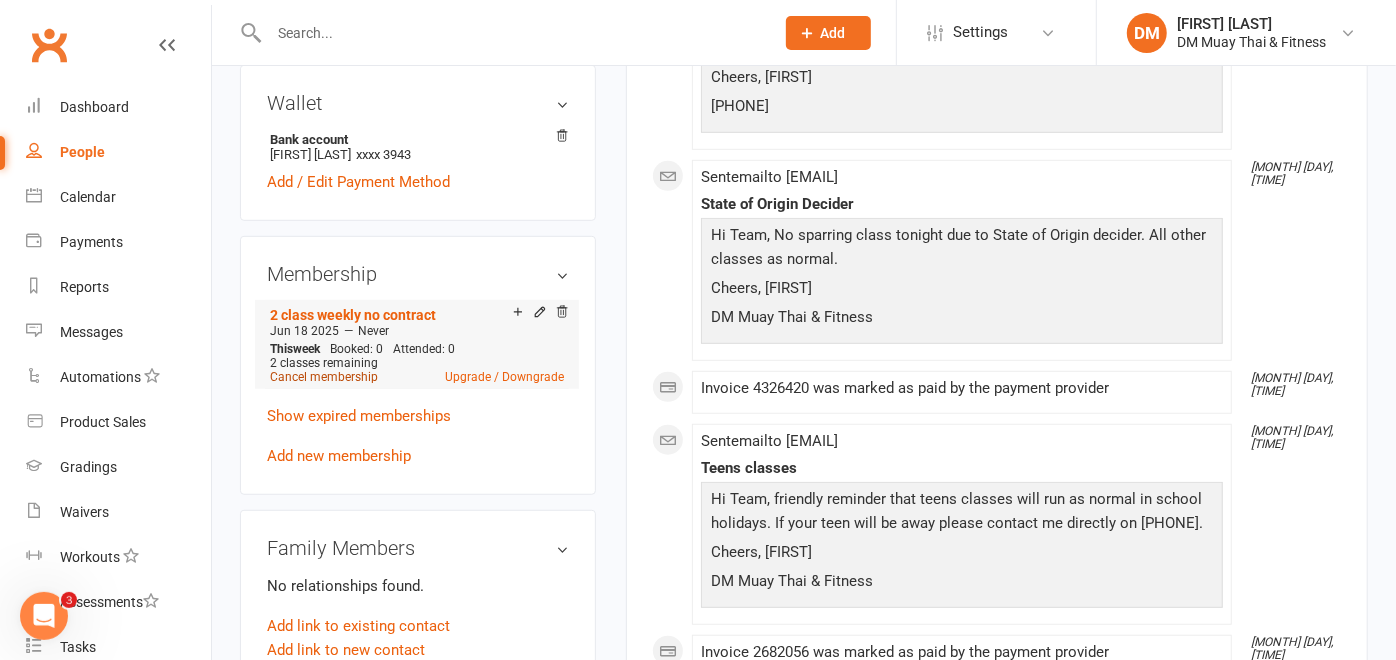 click on "Cancel membership" at bounding box center (324, 377) 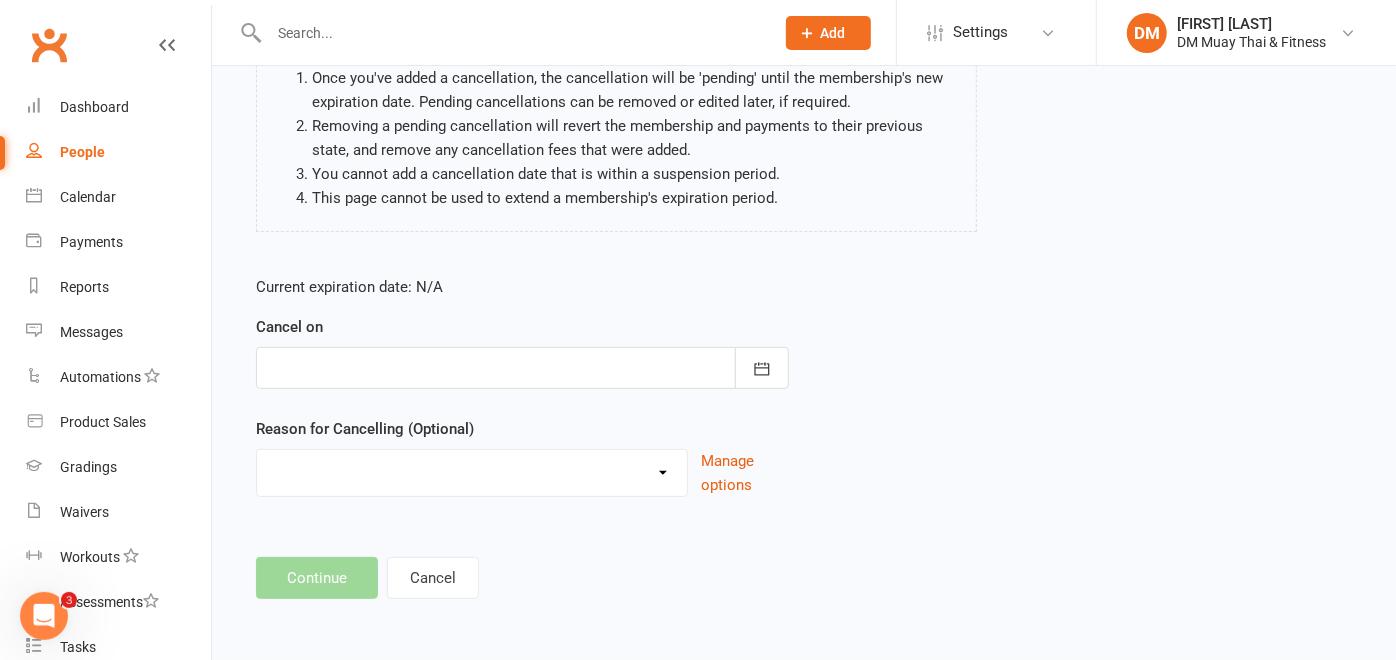 scroll, scrollTop: 0, scrollLeft: 0, axis: both 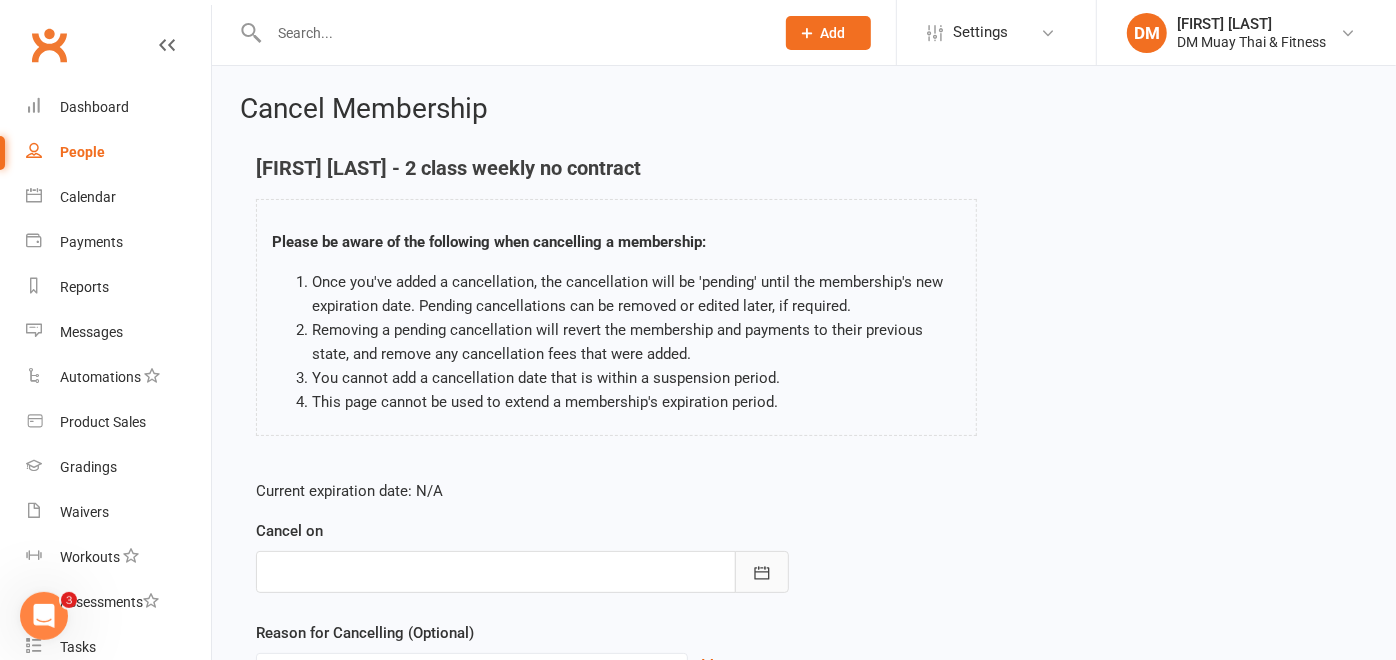 click 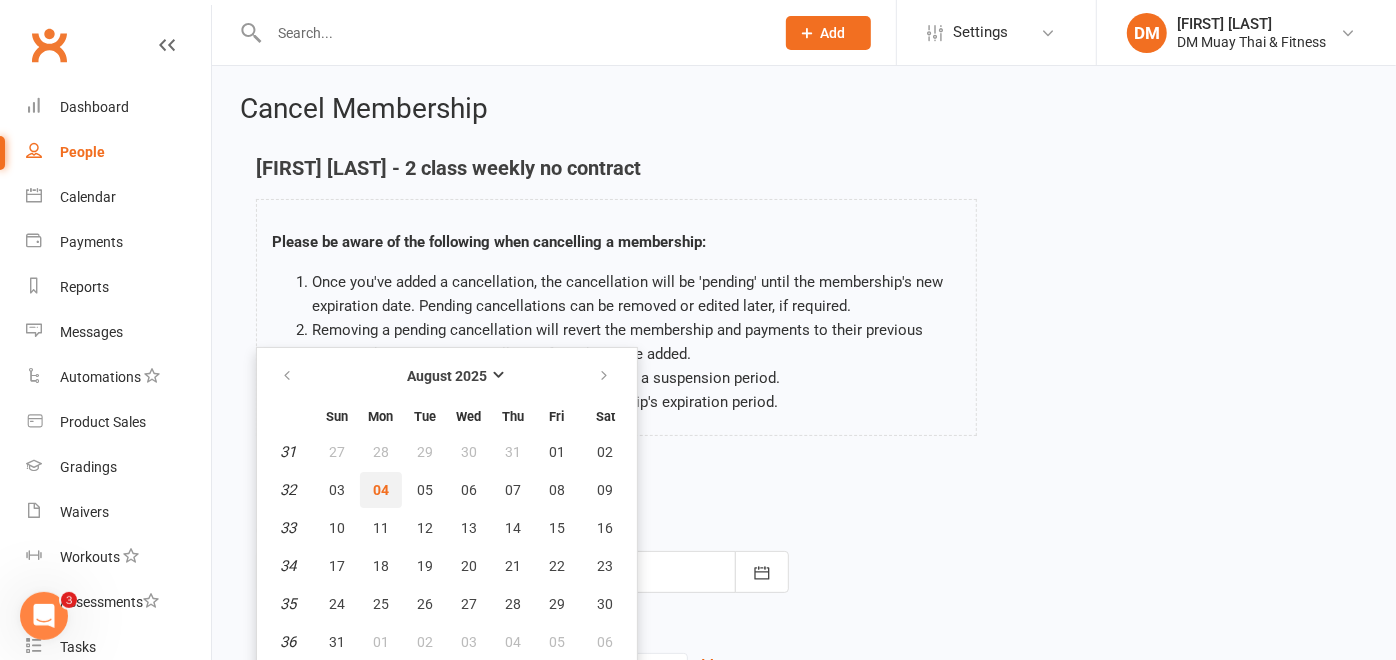click on "04" at bounding box center (381, 490) 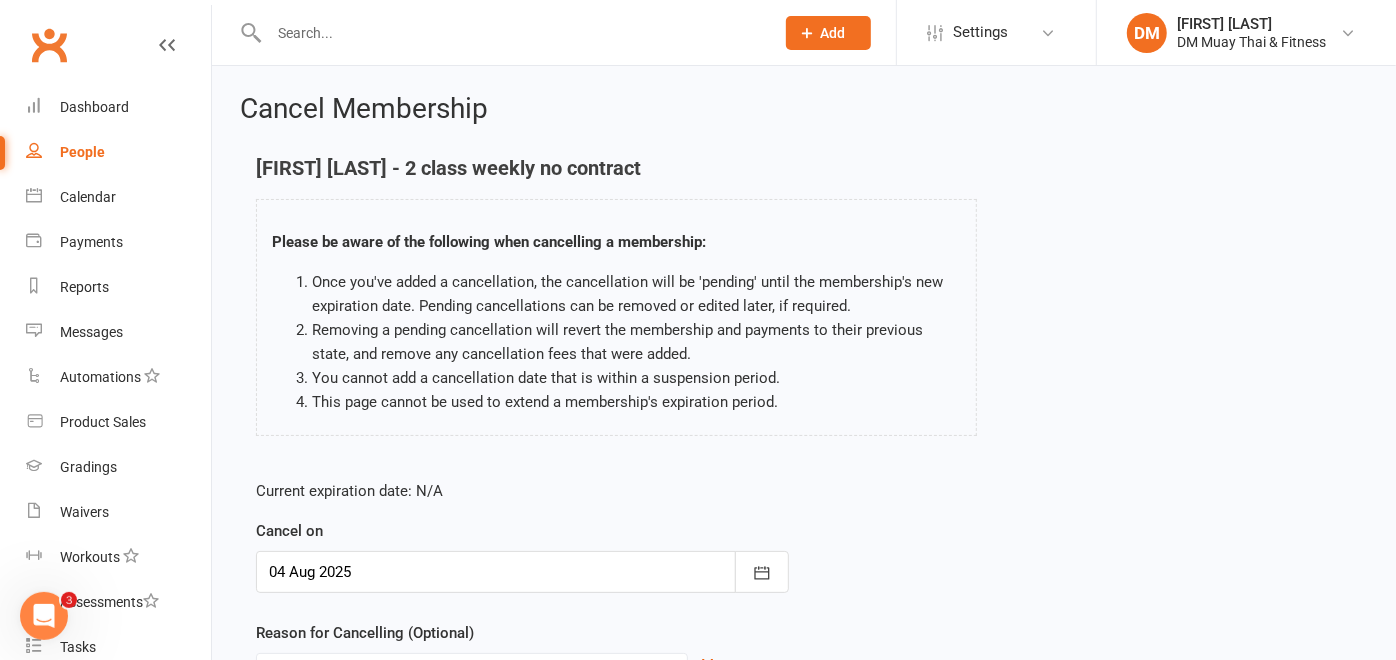 scroll, scrollTop: 202, scrollLeft: 0, axis: vertical 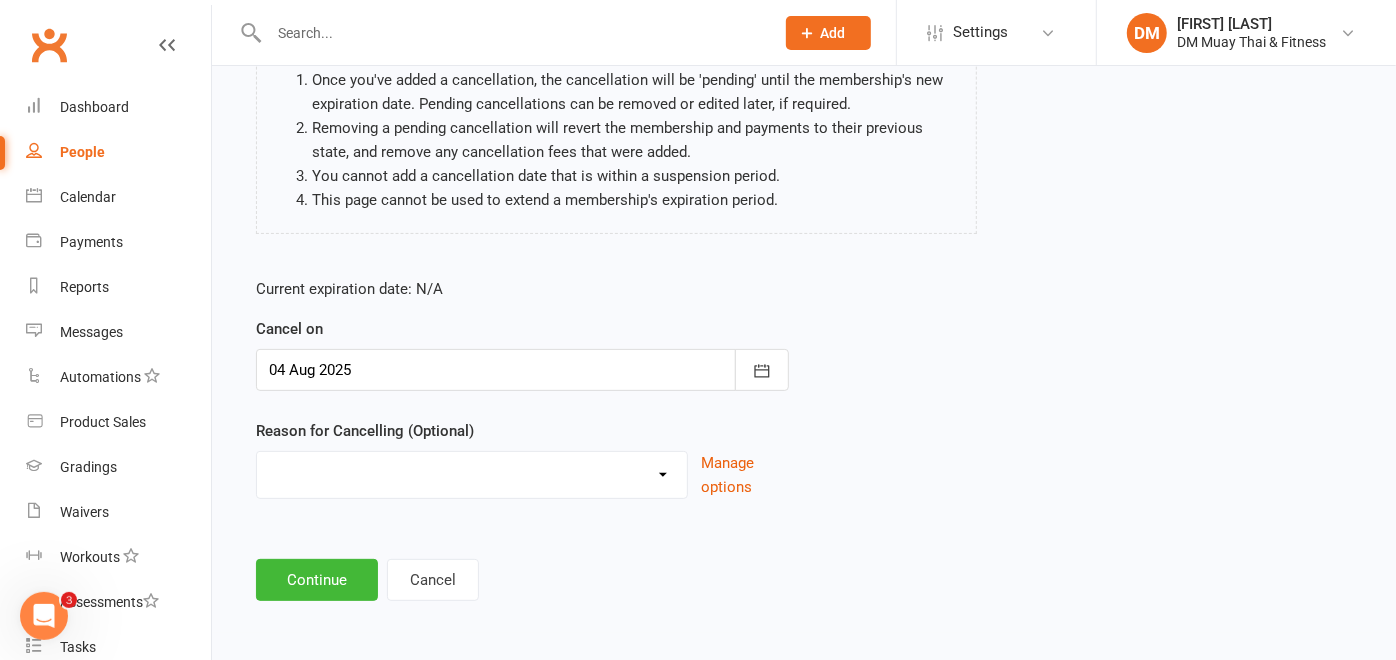 click on "Holiday Injury Other reason" at bounding box center (472, 472) 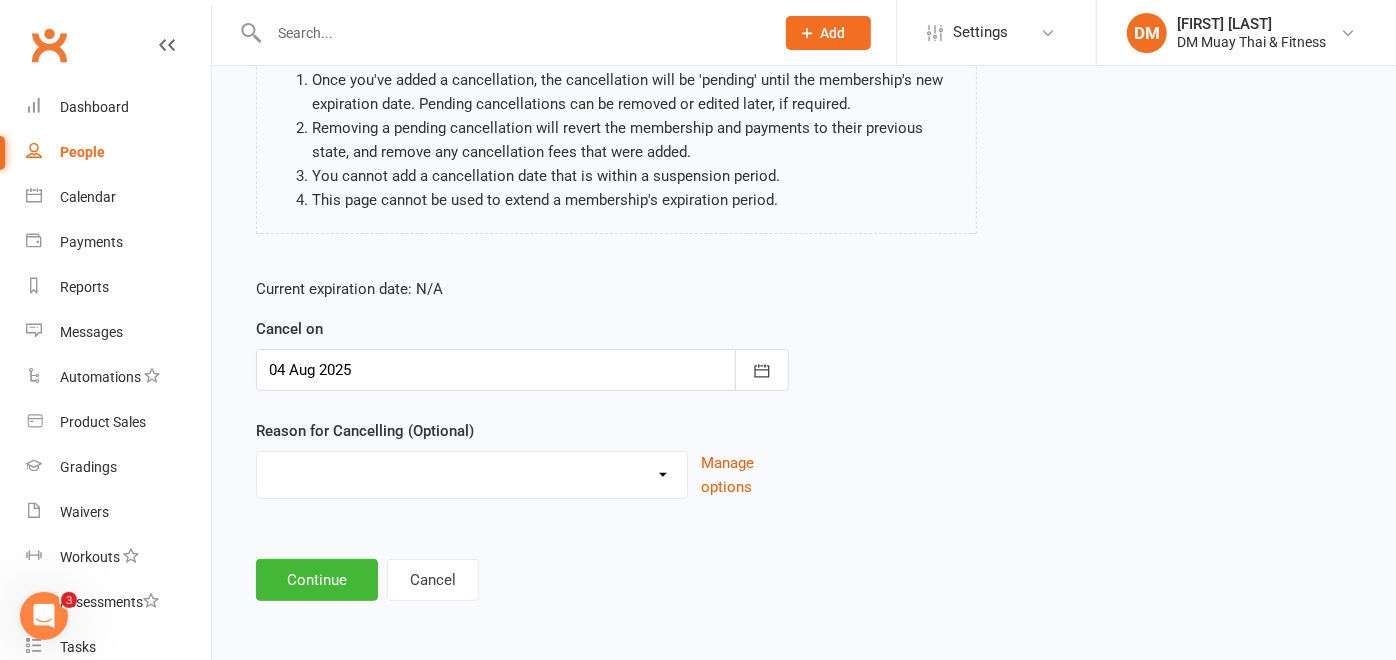 select on "2" 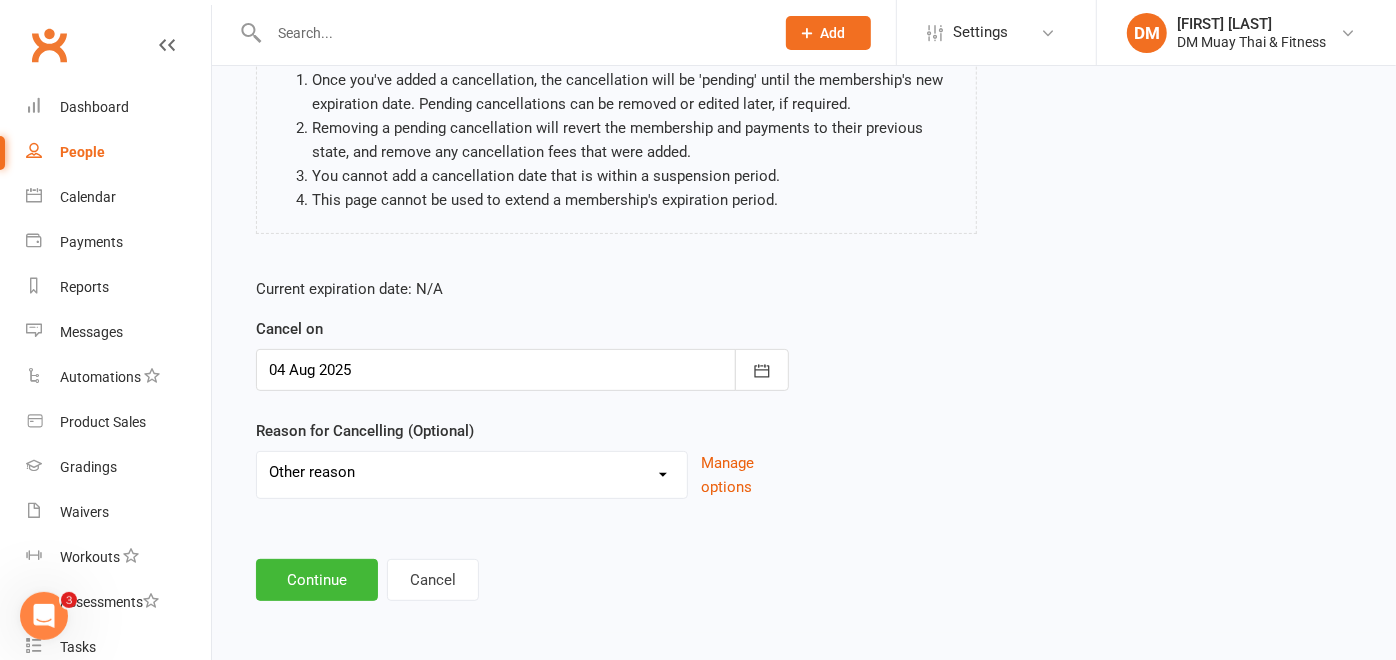 click on "Holiday Injury Other reason" at bounding box center (472, 472) 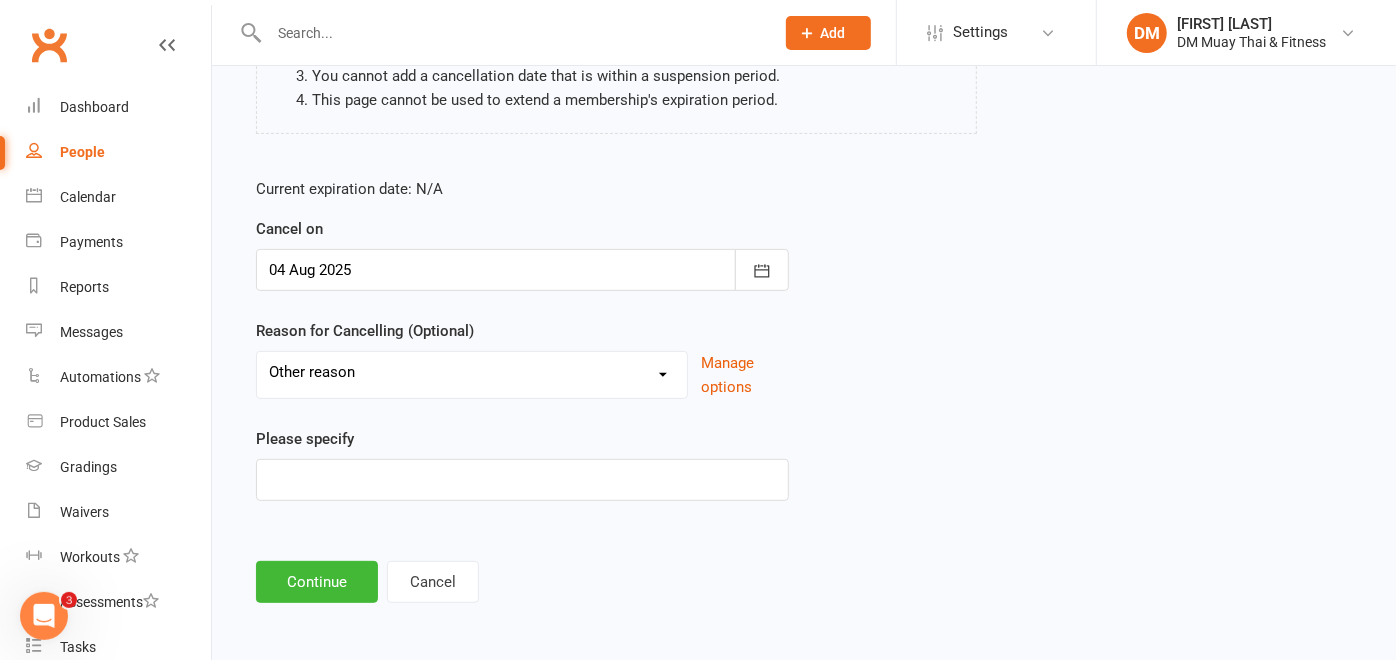 scroll, scrollTop: 303, scrollLeft: 0, axis: vertical 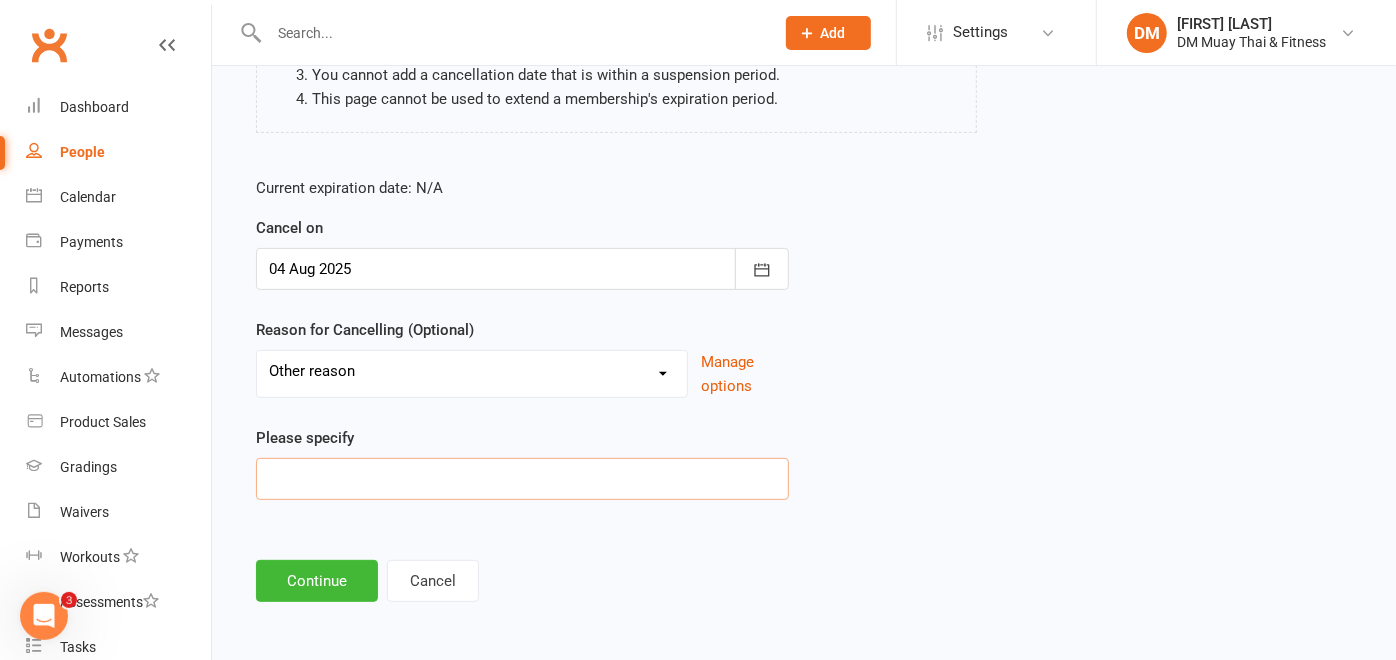 click at bounding box center [522, 479] 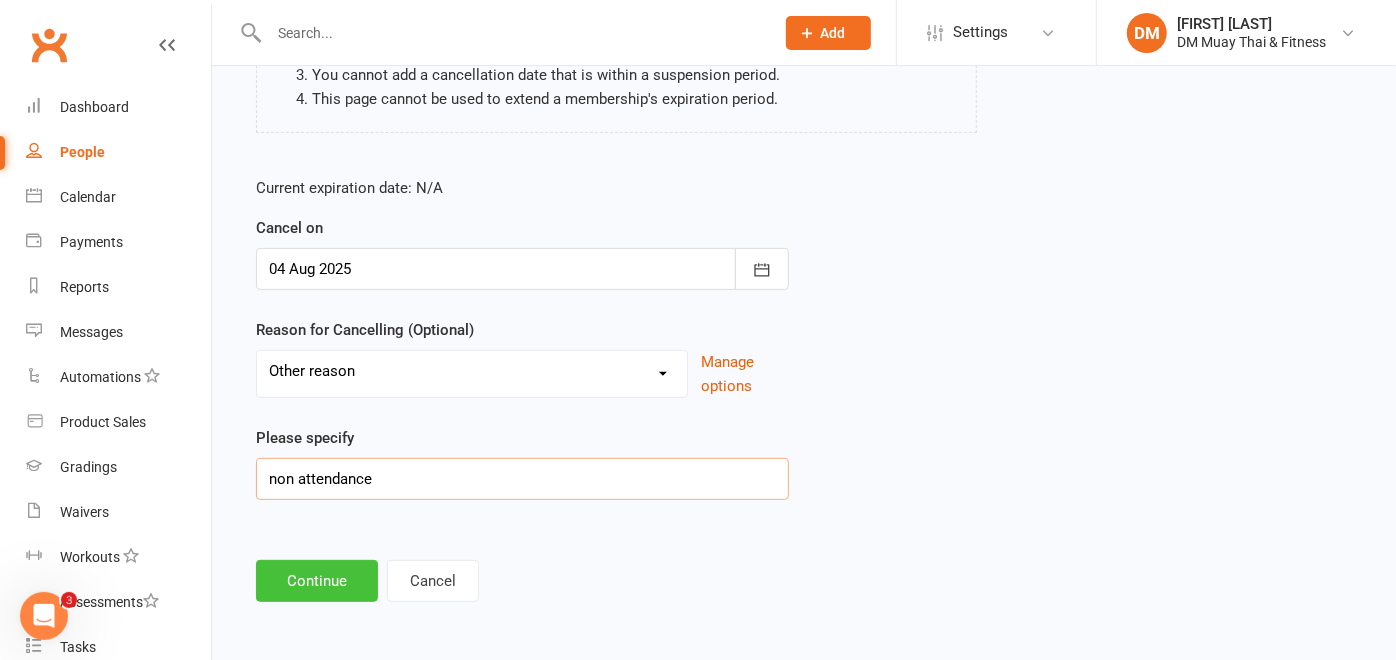 type on "non attendance" 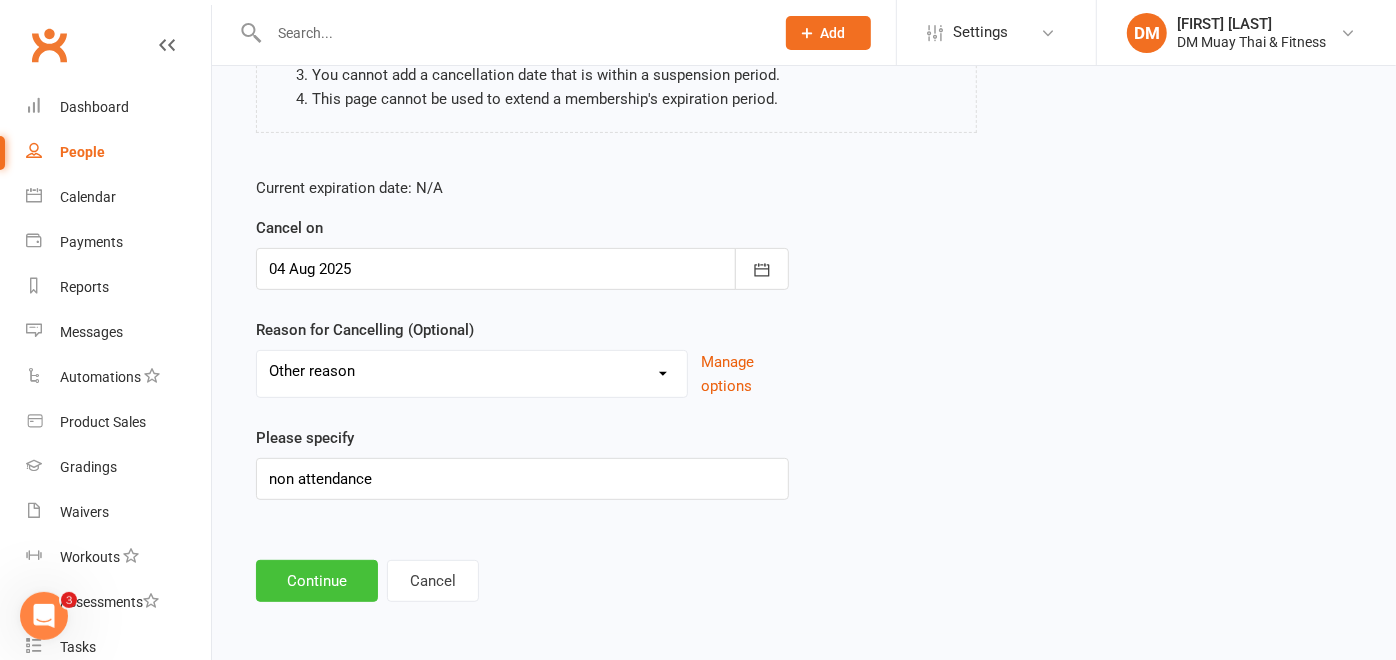 click on "Continue" at bounding box center [317, 581] 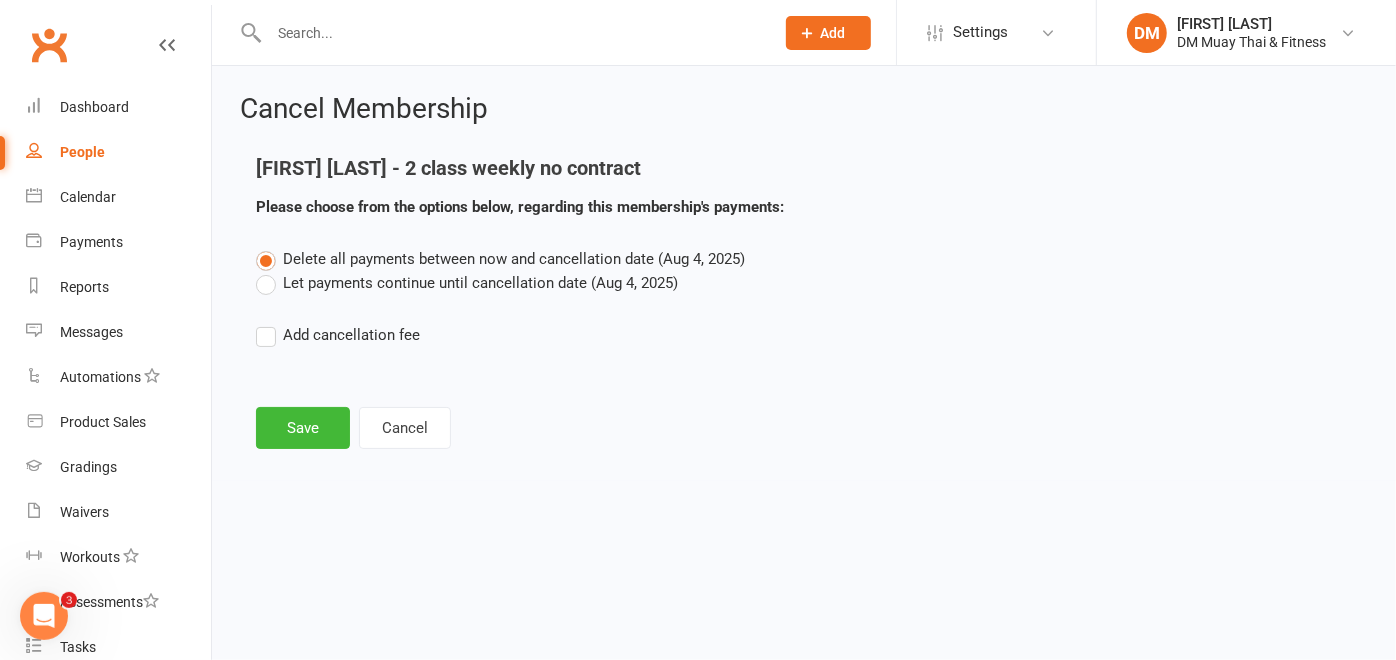 scroll, scrollTop: 0, scrollLeft: 0, axis: both 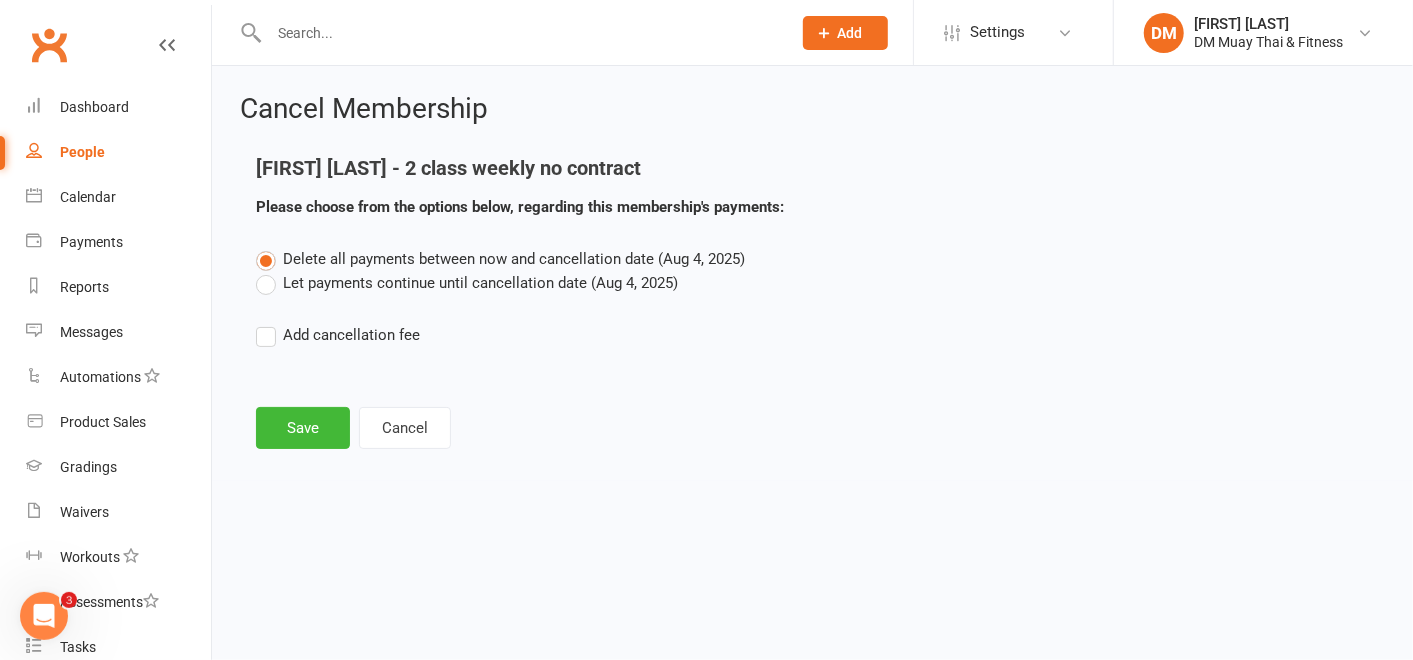 click on "Let payments continue until cancellation date (Aug 4, 2025)" at bounding box center (467, 283) 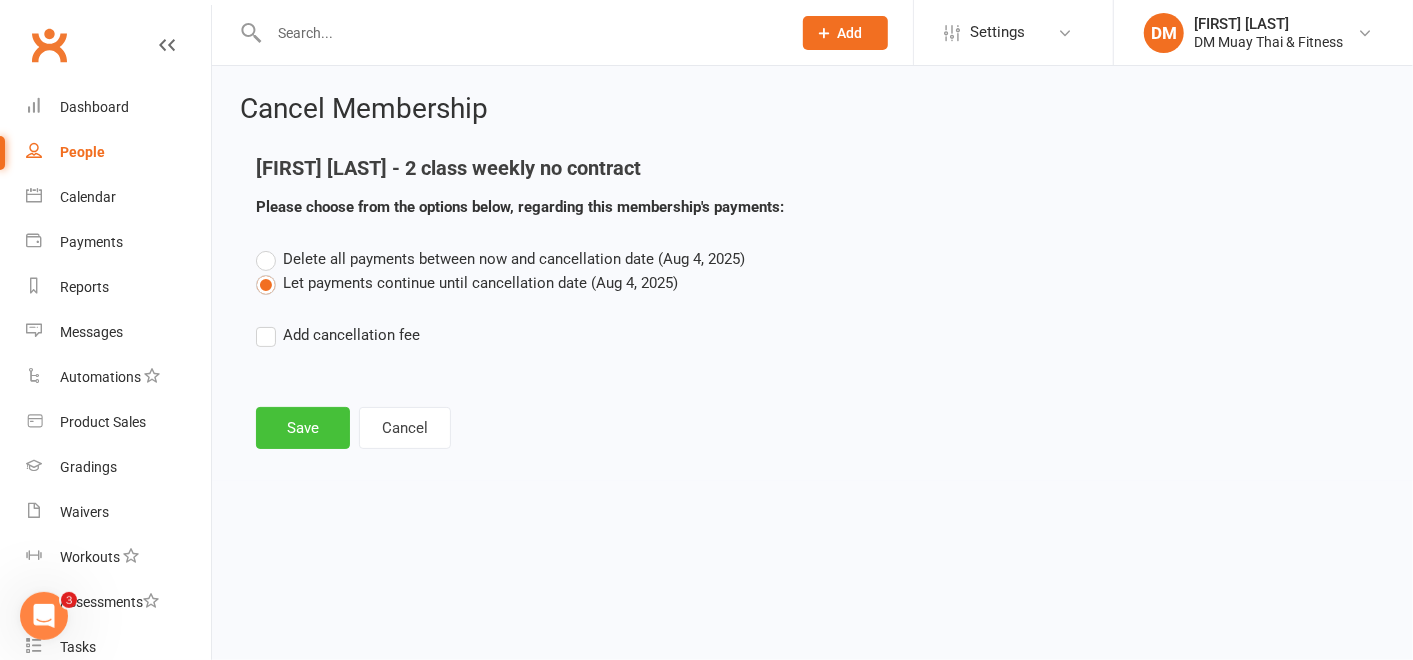 click on "Save" at bounding box center (303, 428) 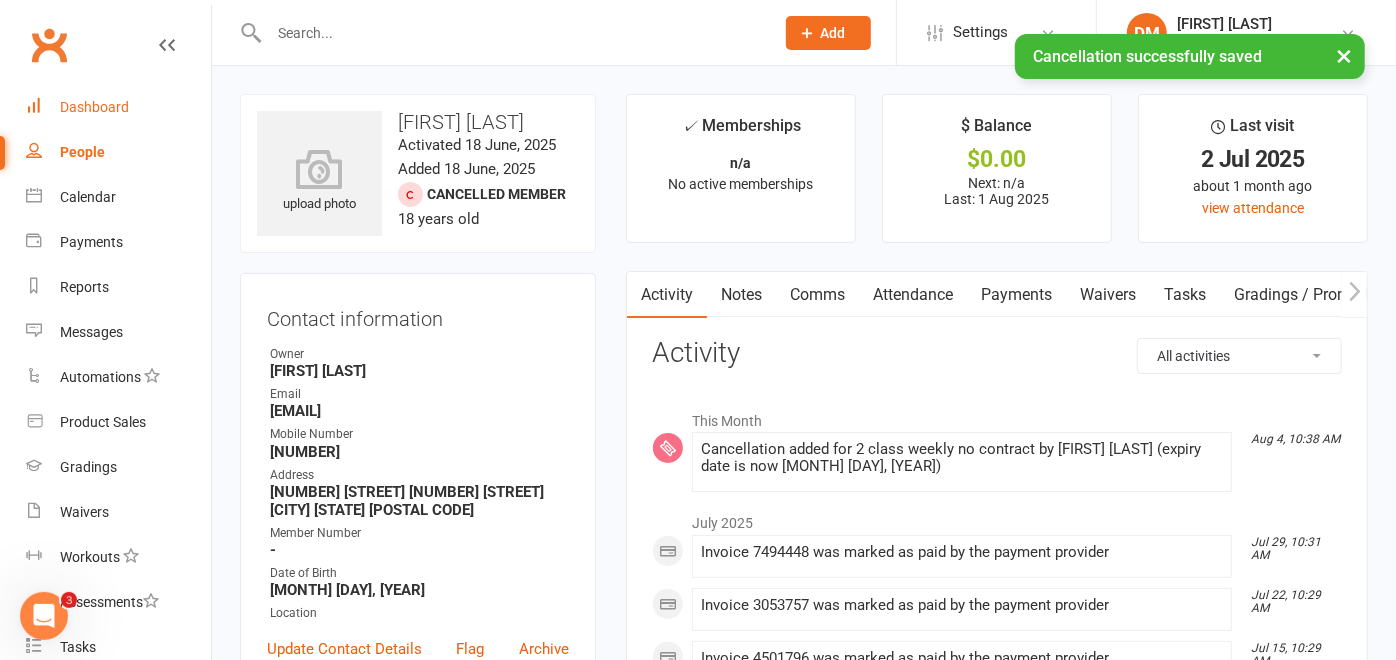 click on "Dashboard" at bounding box center [118, 107] 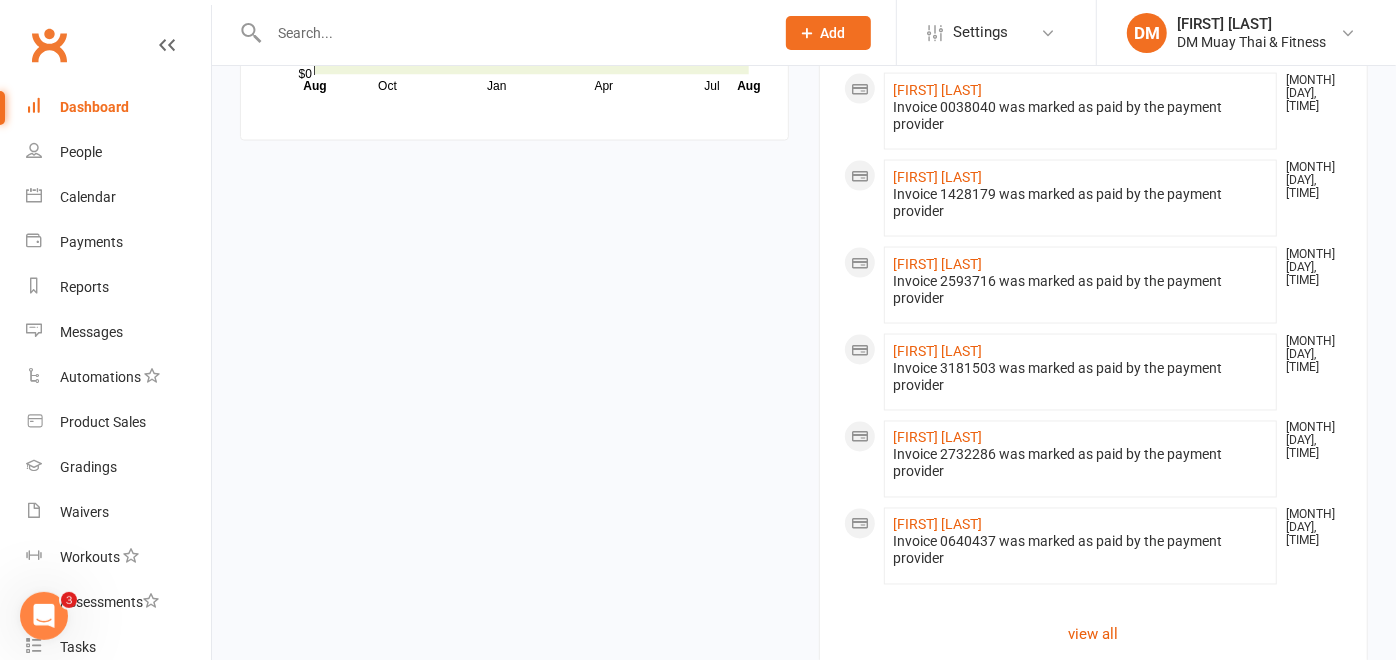 scroll, scrollTop: 1964, scrollLeft: 0, axis: vertical 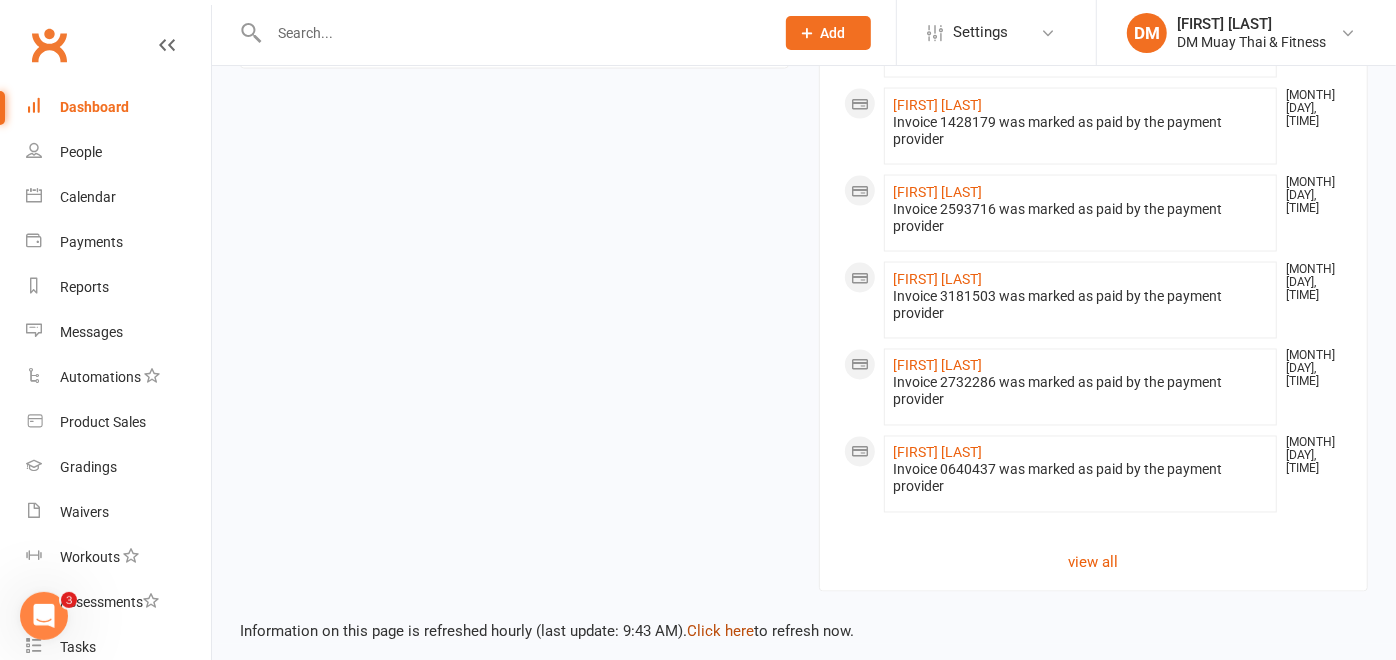 click on "Click here" at bounding box center [720, 632] 